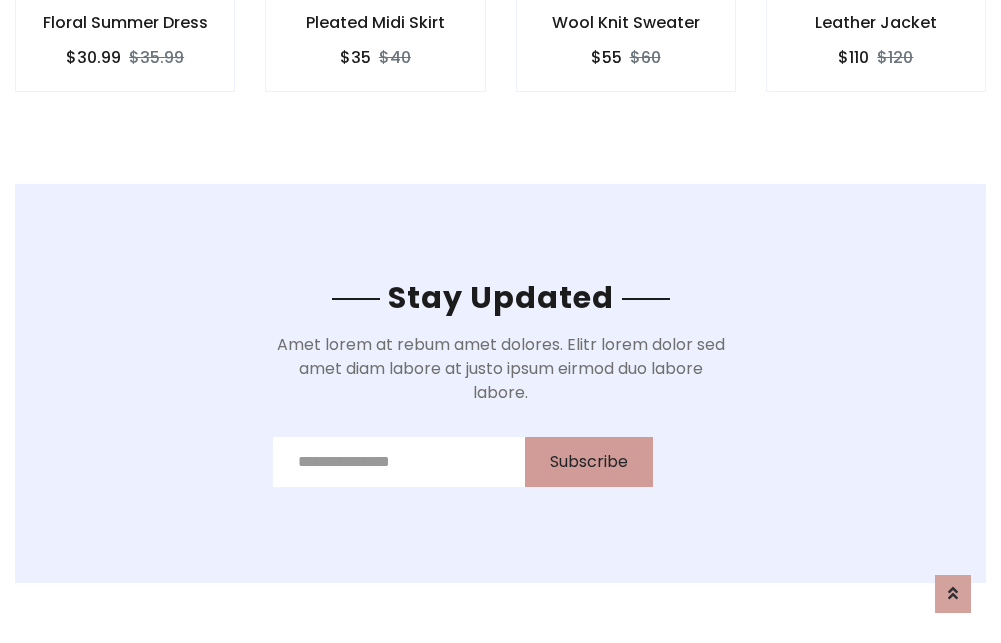 scroll, scrollTop: 0, scrollLeft: 0, axis: both 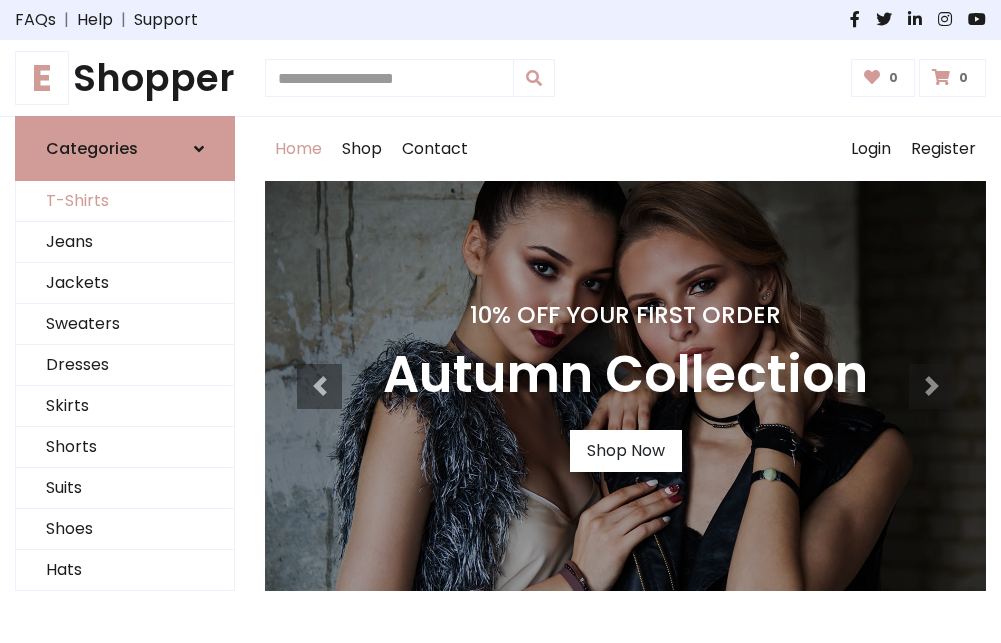 click on "T-Shirts" at bounding box center (125, 201) 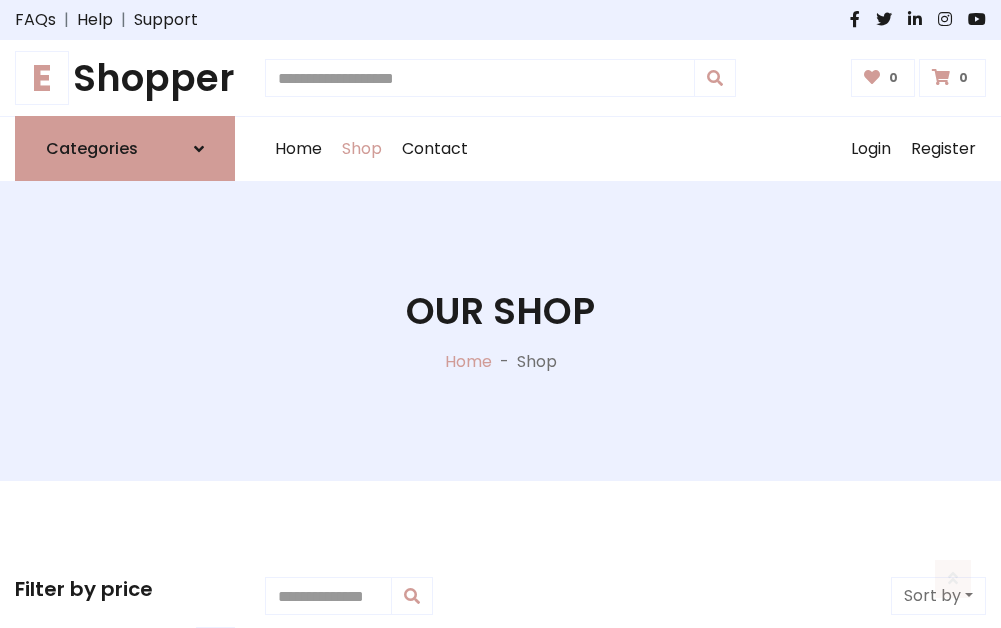 scroll, scrollTop: 485, scrollLeft: 0, axis: vertical 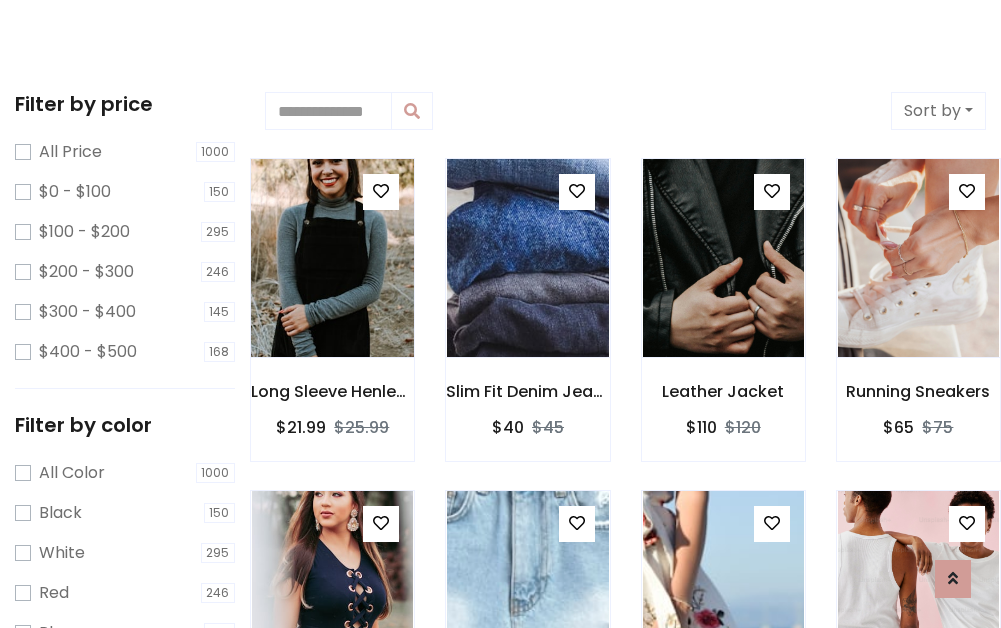 click at bounding box center [332, 258] 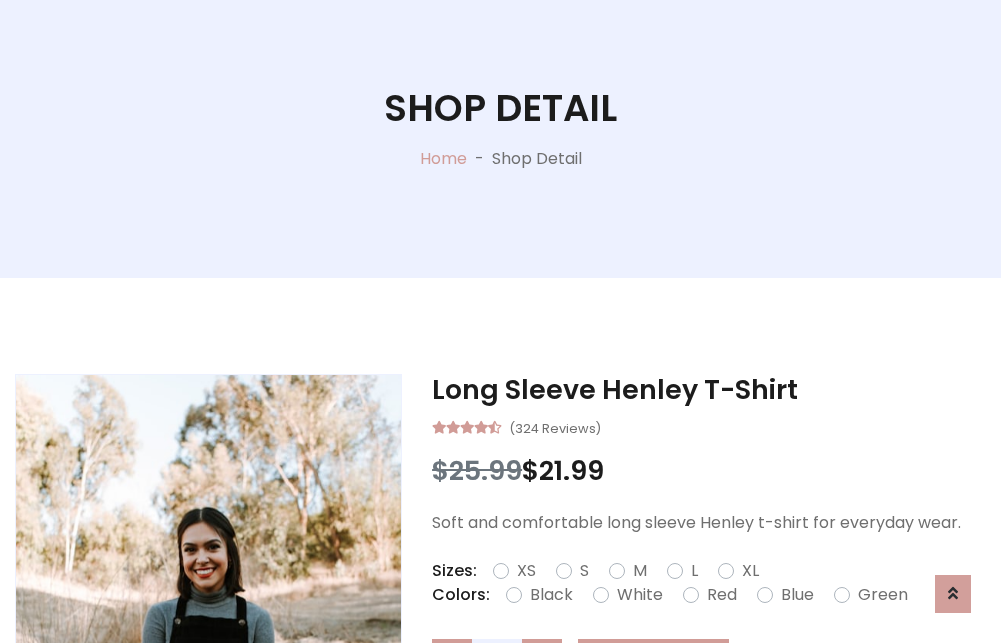 scroll, scrollTop: 365, scrollLeft: 0, axis: vertical 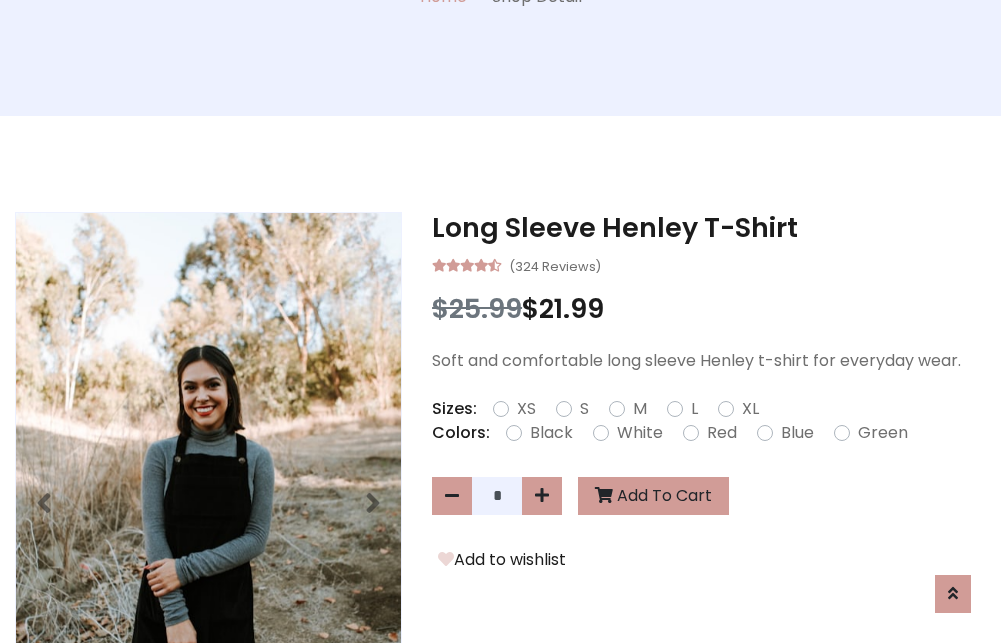 click on "XS" at bounding box center (526, 409) 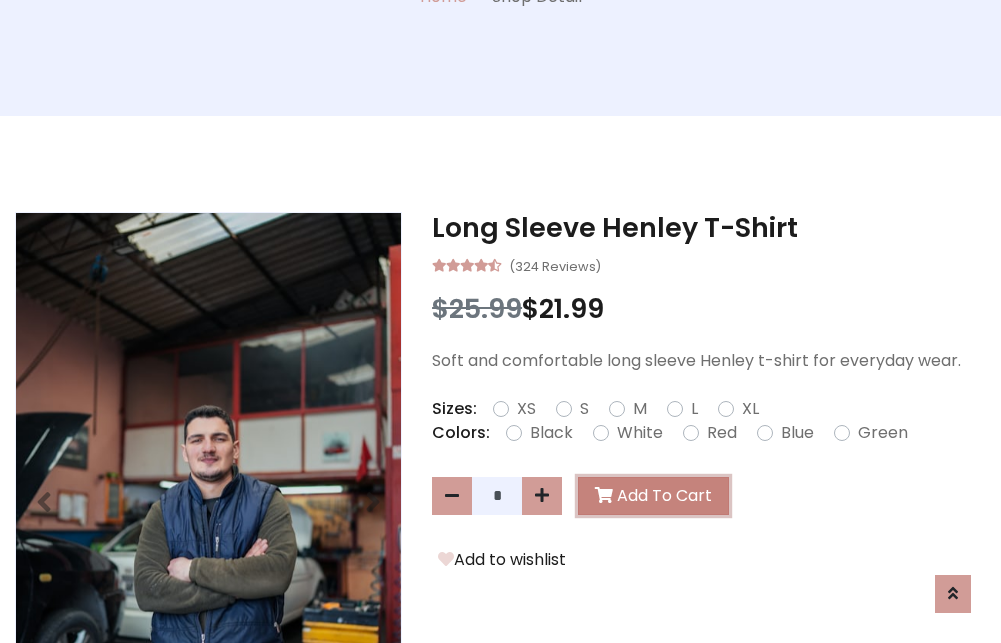 click on "Add To Cart" at bounding box center (653, 496) 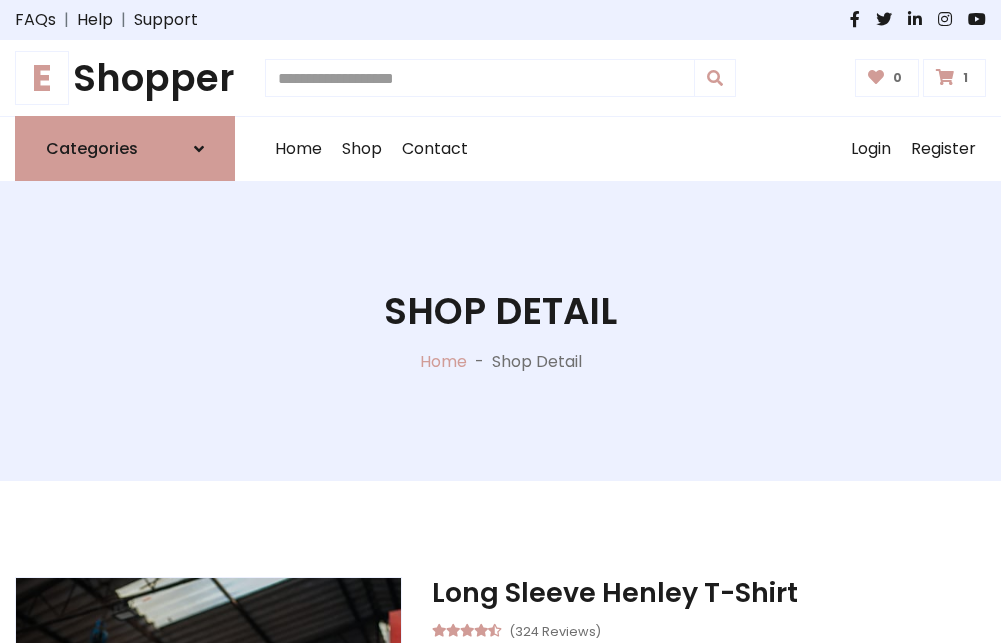 click at bounding box center [945, 77] 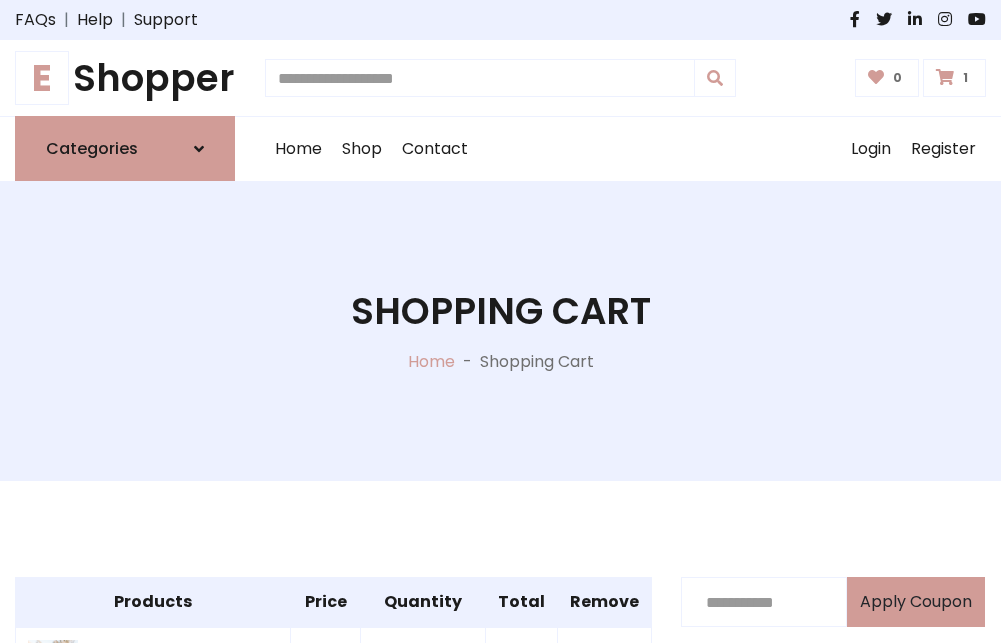 scroll, scrollTop: 468, scrollLeft: 0, axis: vertical 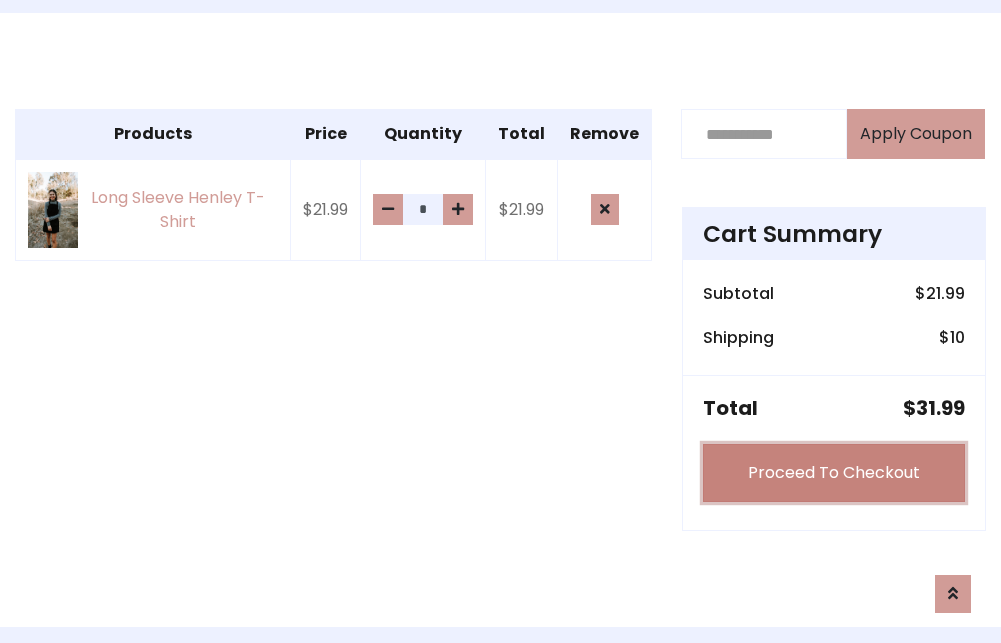 click on "Proceed To Checkout" at bounding box center [834, 473] 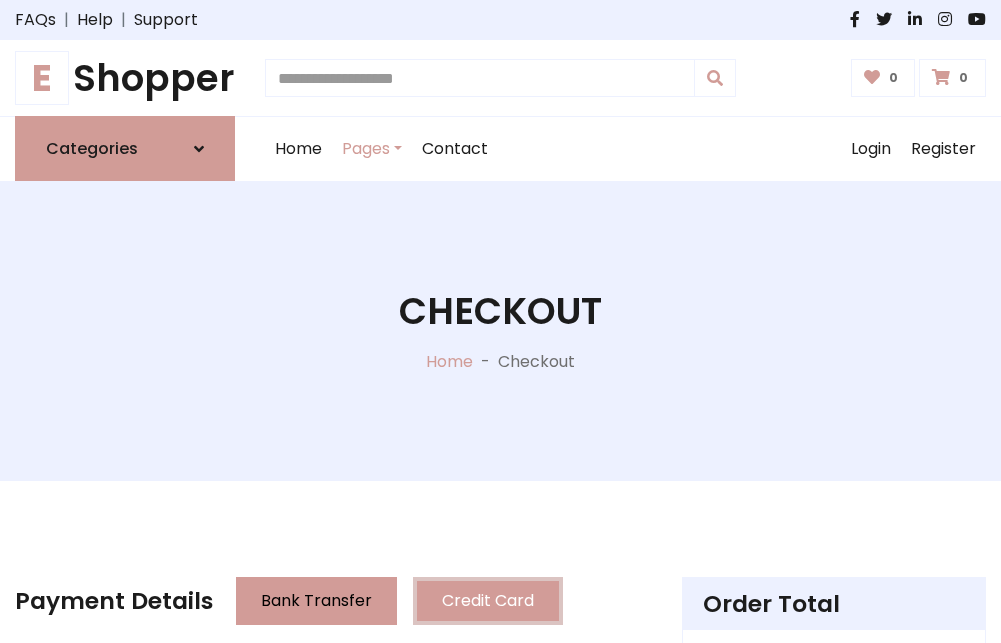 scroll, scrollTop: 0, scrollLeft: 0, axis: both 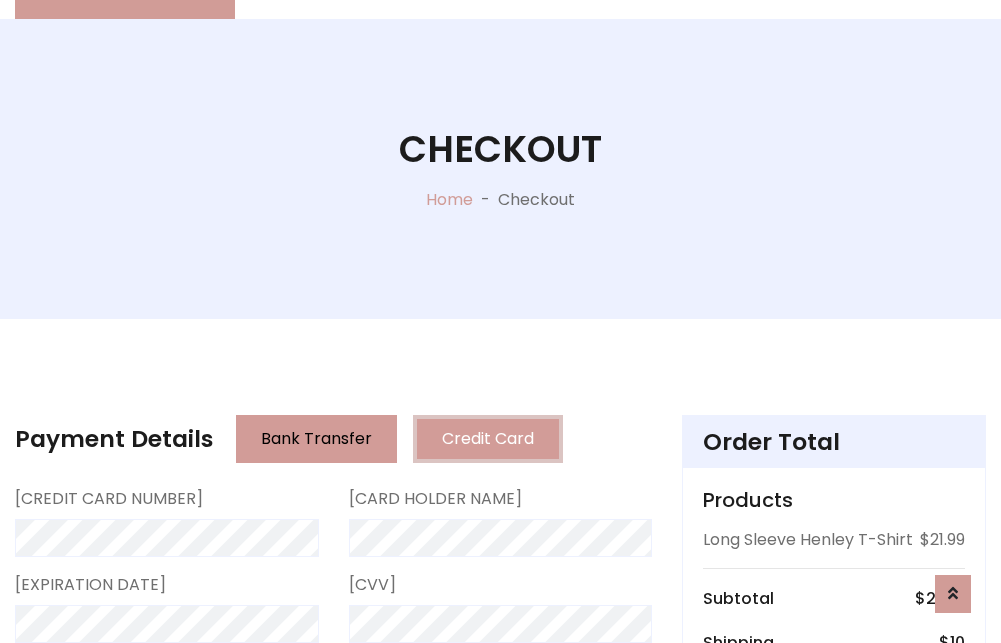click on "Go to shipping" at bounding box center [834, 856] 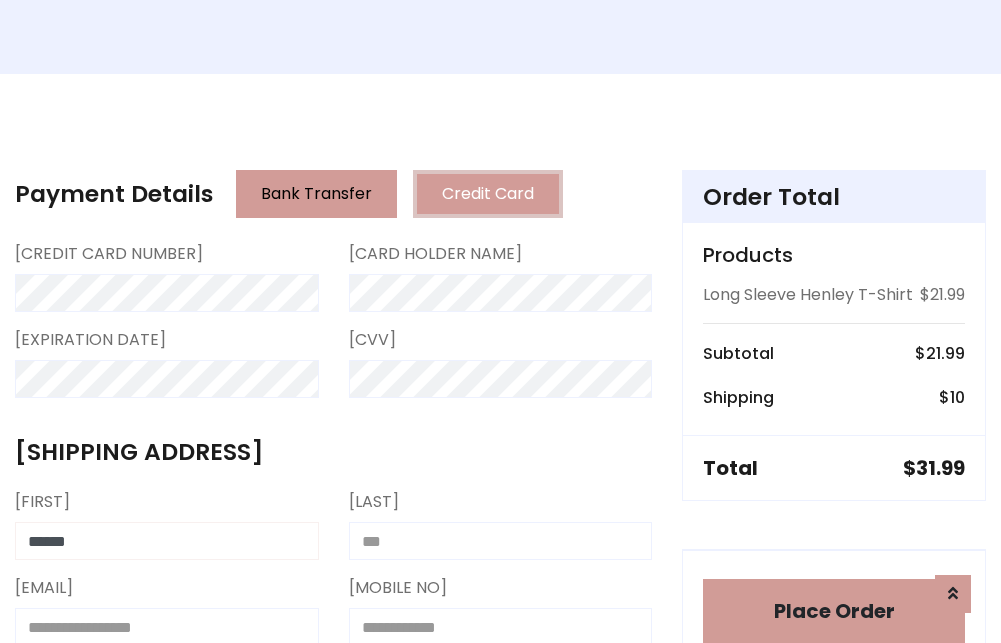 type on "******" 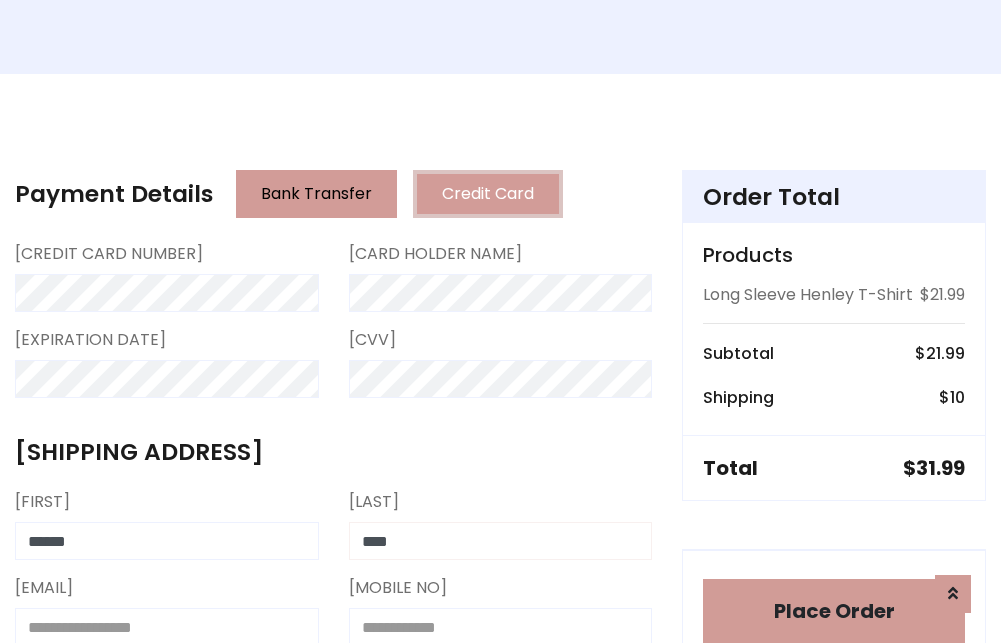 type on "****" 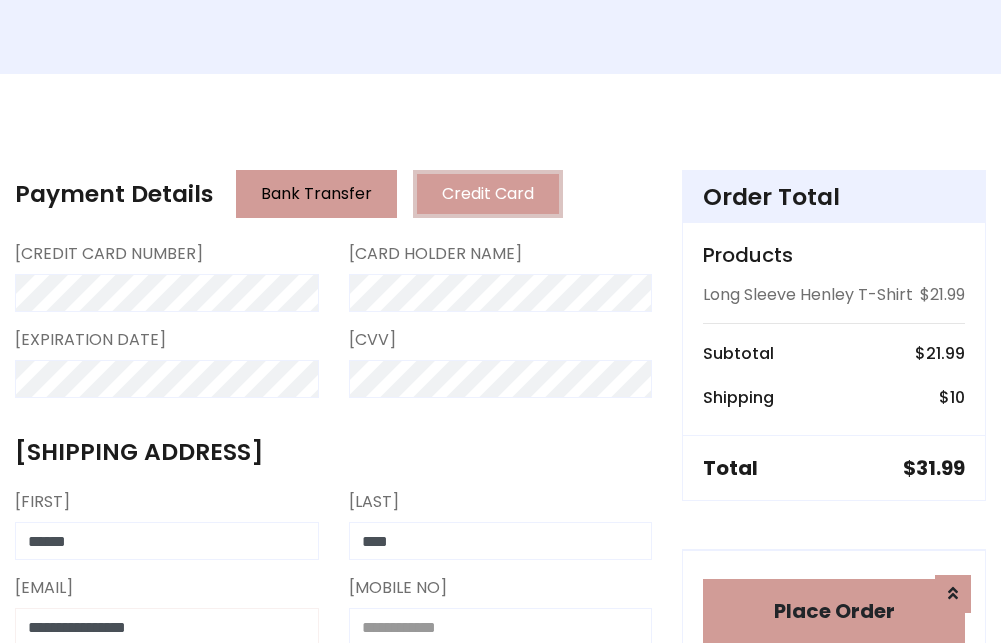 scroll, scrollTop: 411, scrollLeft: 0, axis: vertical 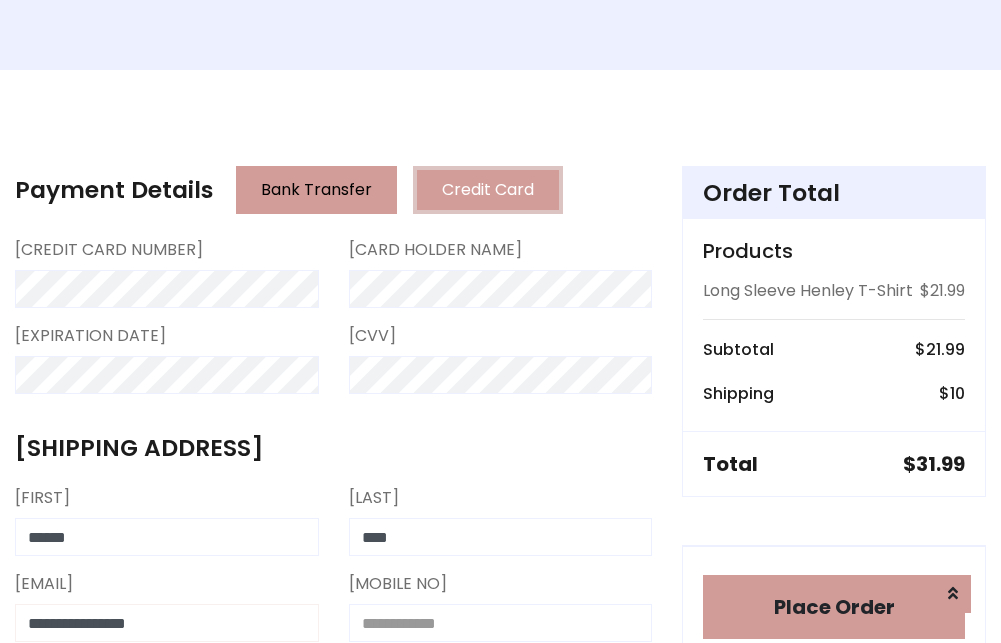 type on "**********" 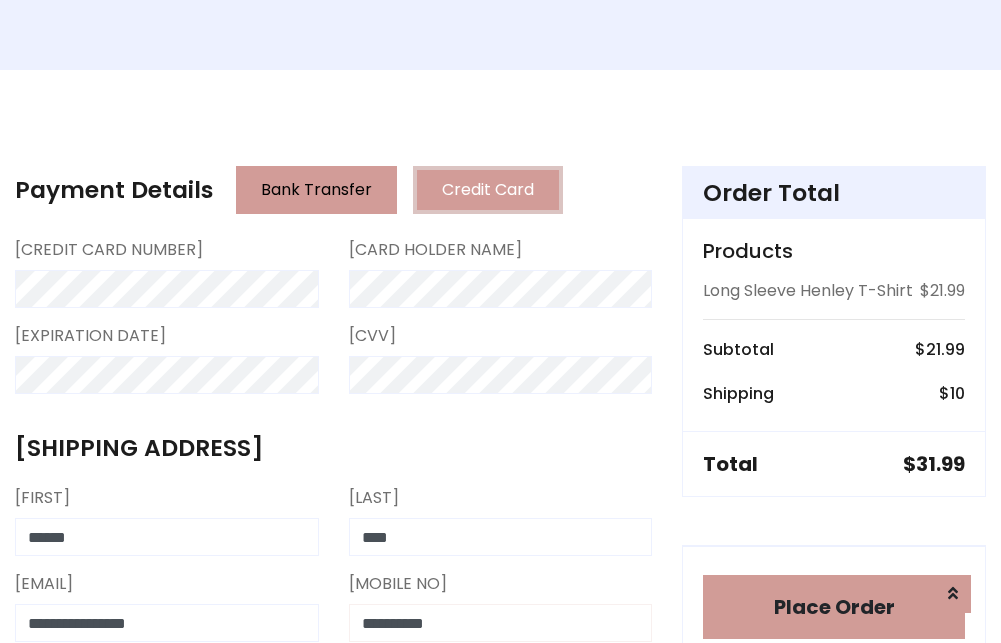 type on "**********" 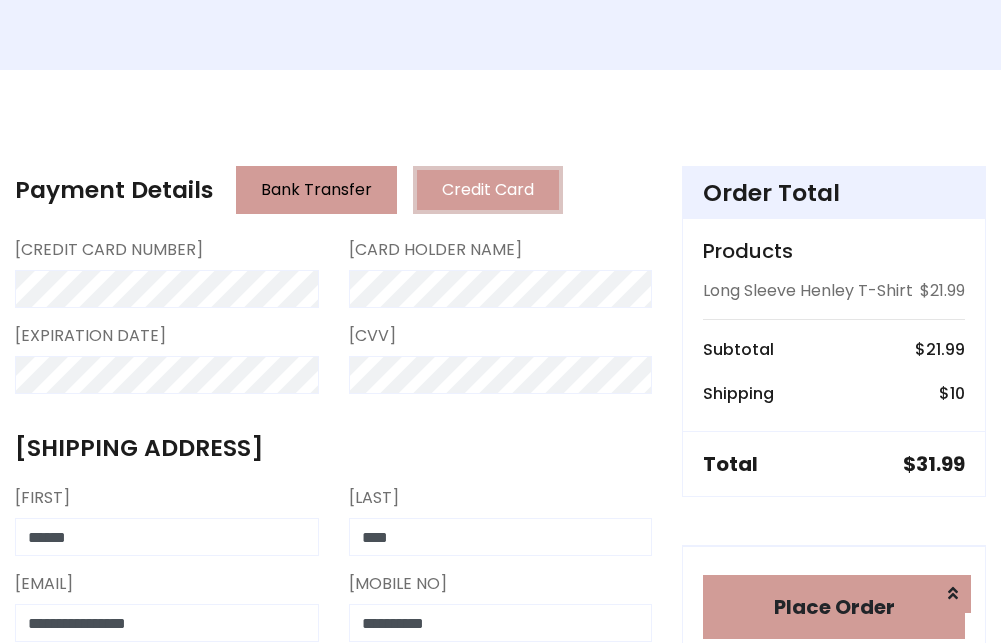 scroll, scrollTop: 799, scrollLeft: 0, axis: vertical 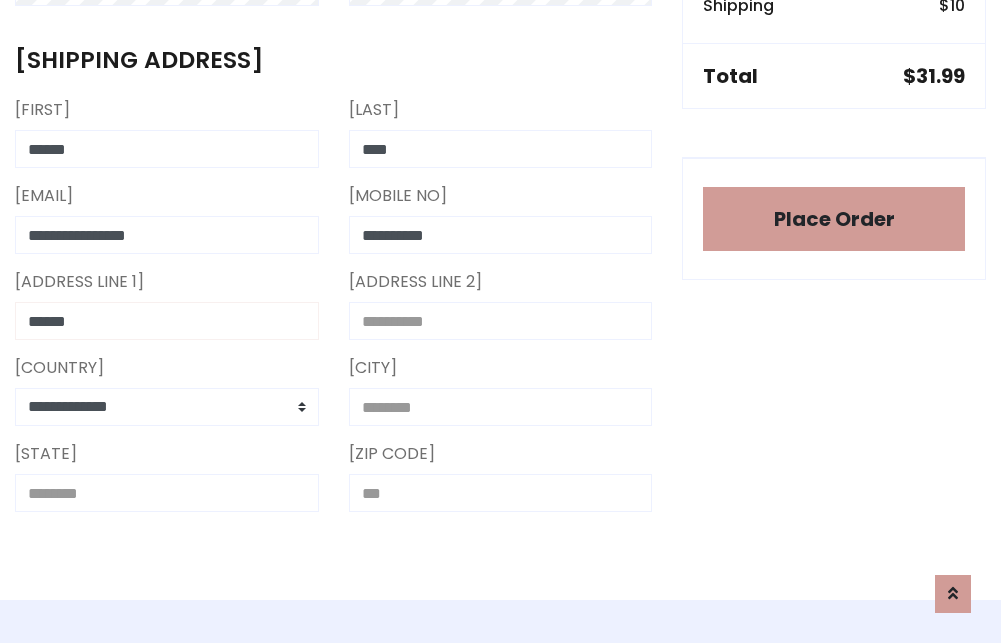 type on "******" 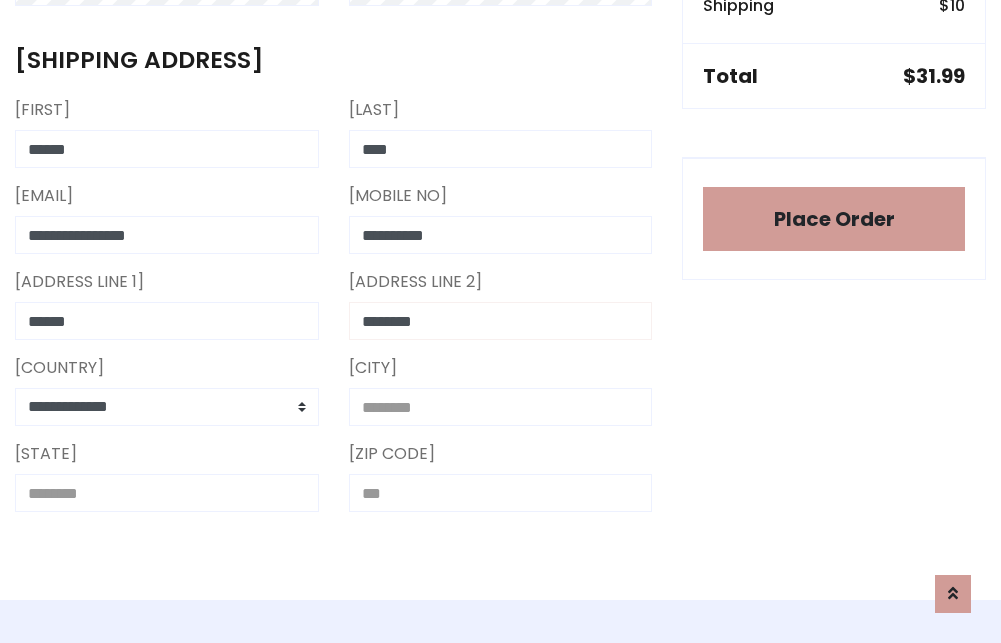 type on "********" 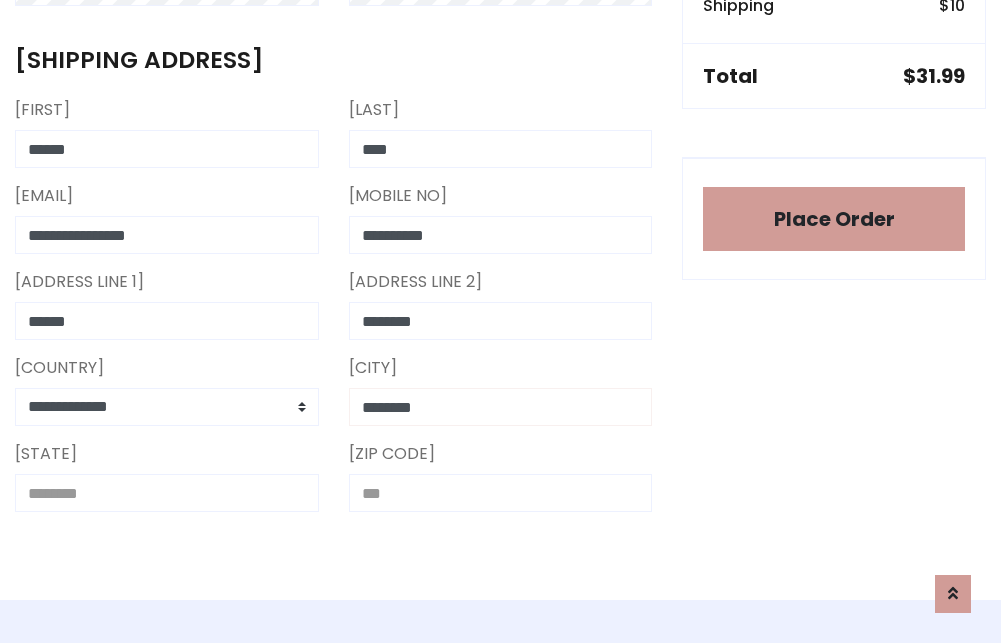 type on "********" 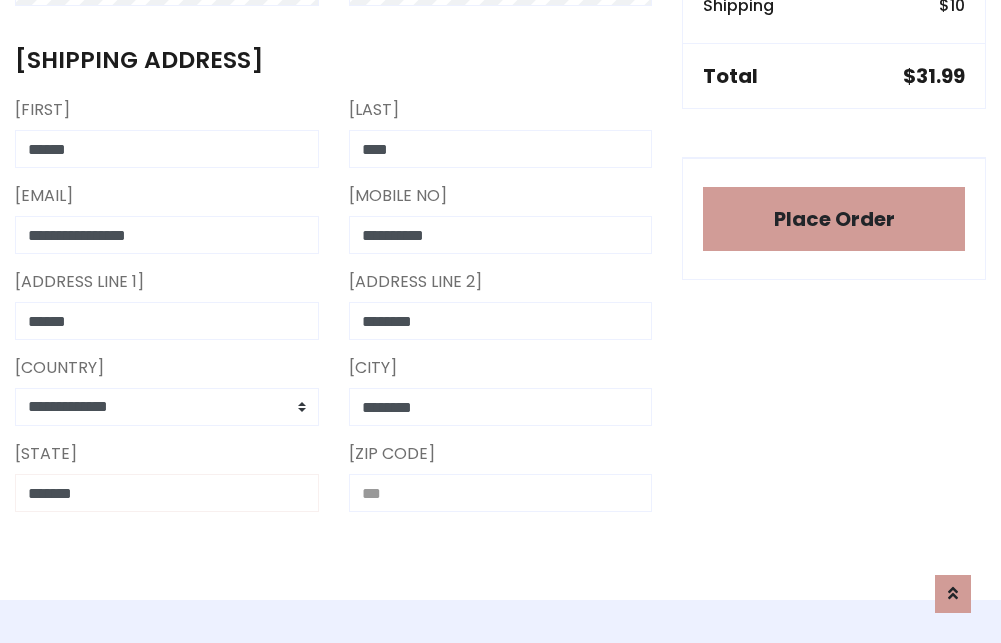 type on "*******" 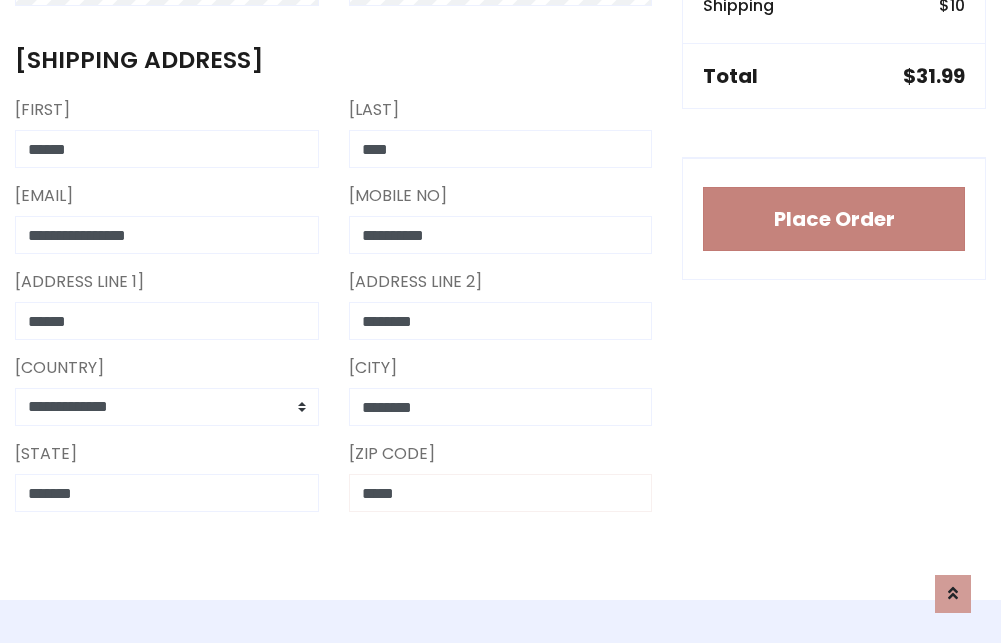 type on "*****" 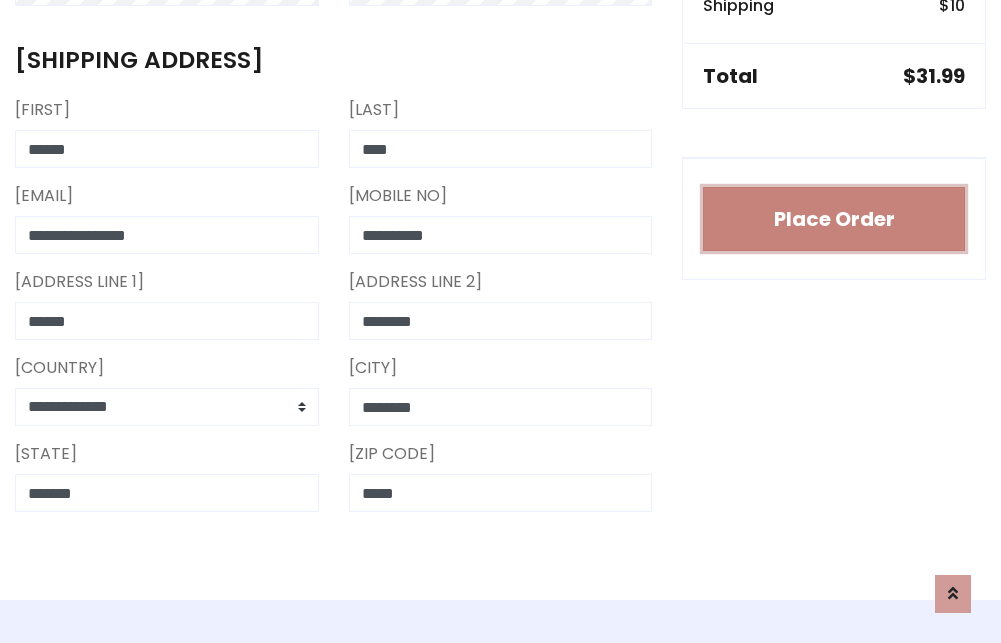 click on "Place Order" at bounding box center [834, 219] 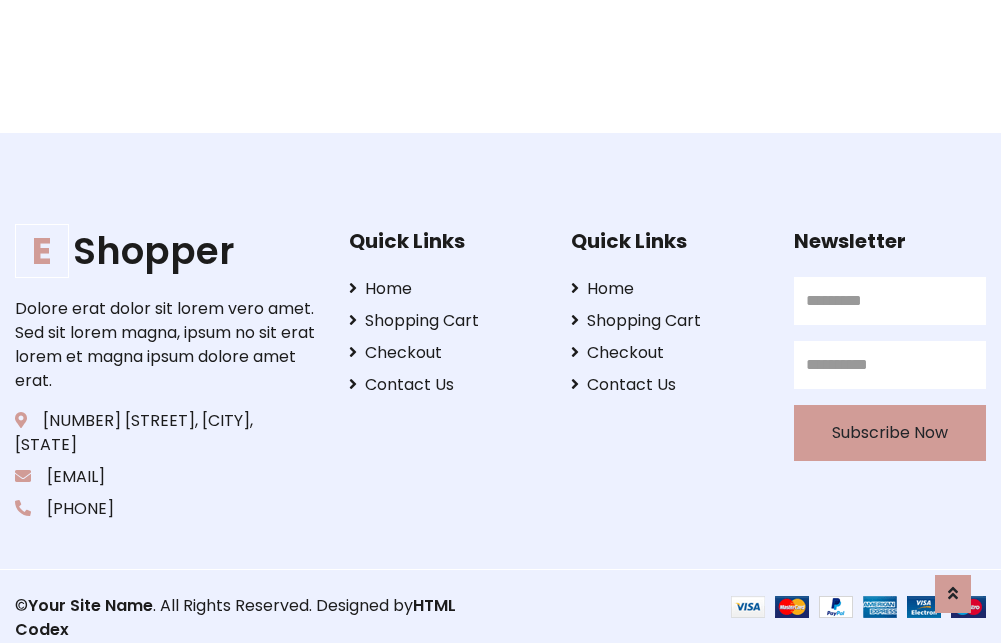 scroll, scrollTop: 0, scrollLeft: 0, axis: both 